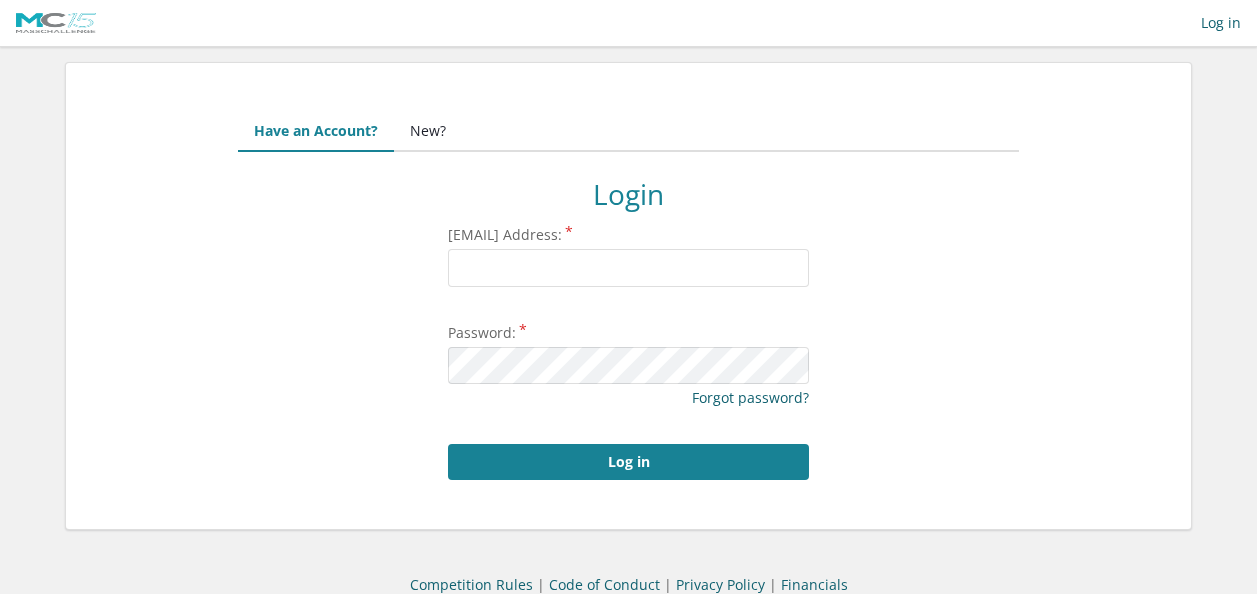 scroll, scrollTop: 0, scrollLeft: 0, axis: both 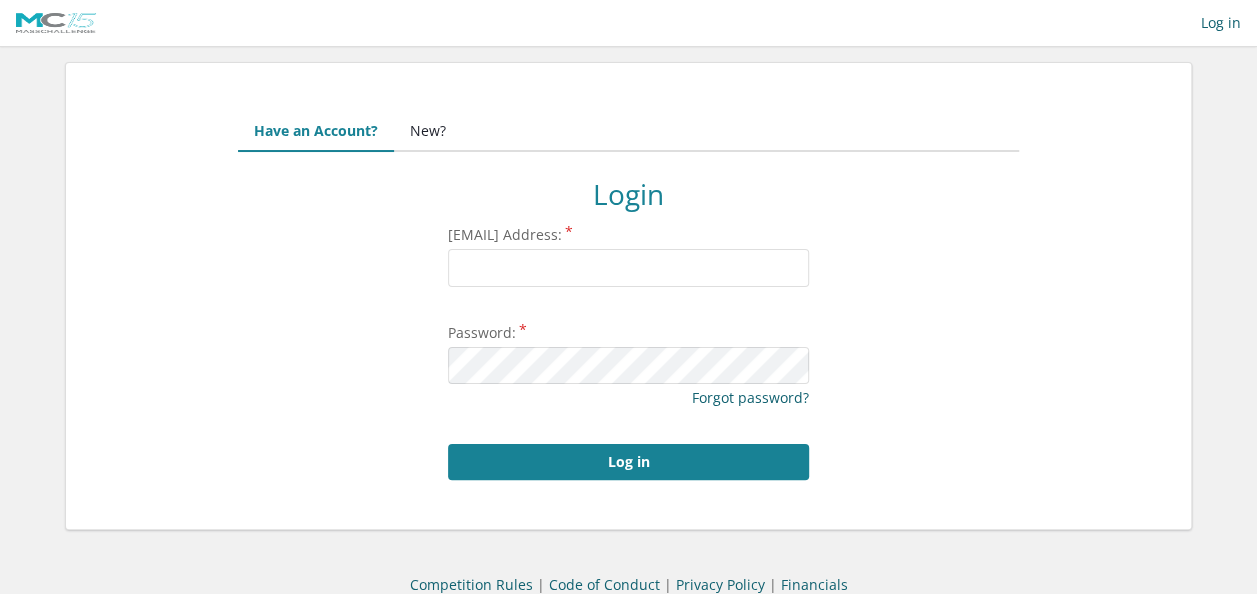 type on "[EMAIL]" 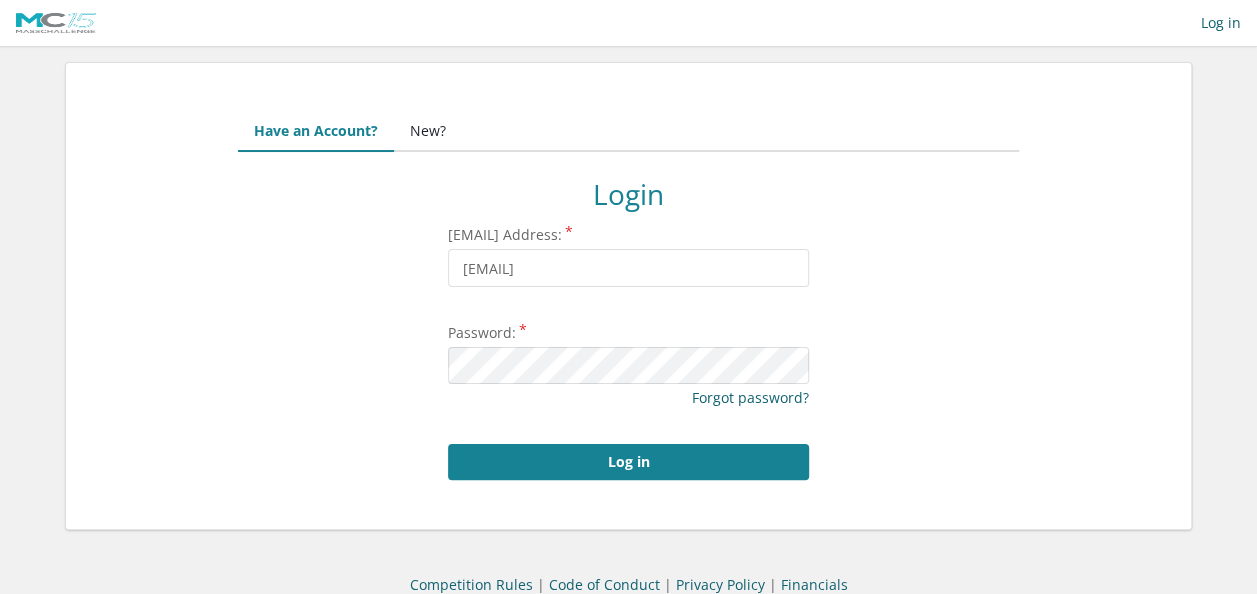 click on "New?" at bounding box center [428, 132] 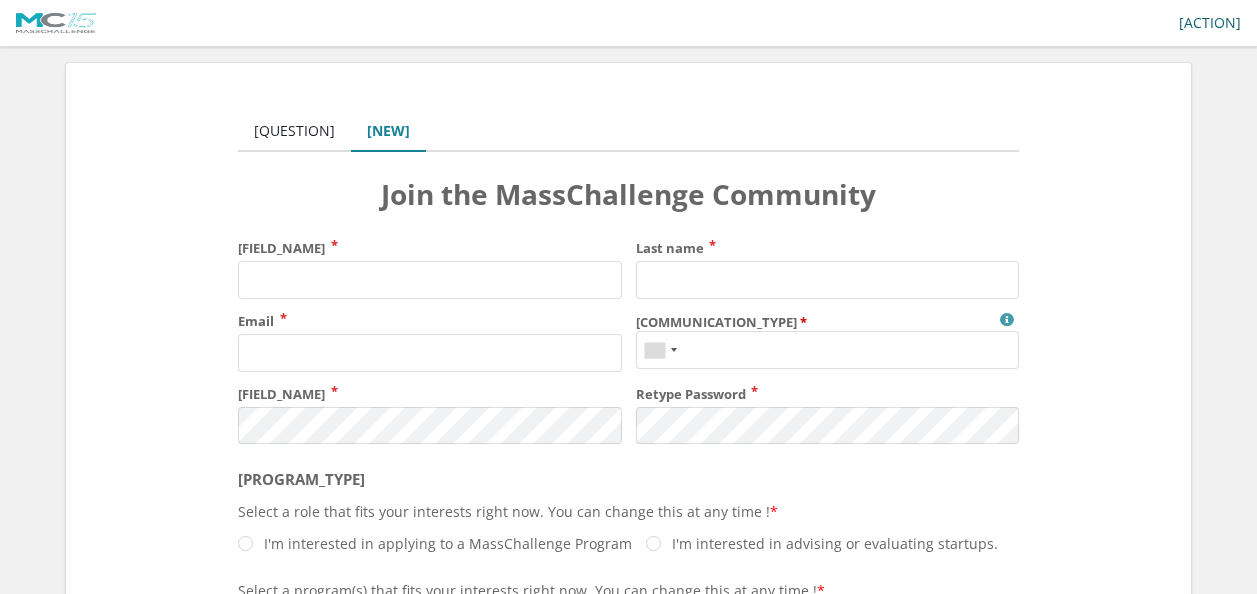 scroll, scrollTop: 0, scrollLeft: 0, axis: both 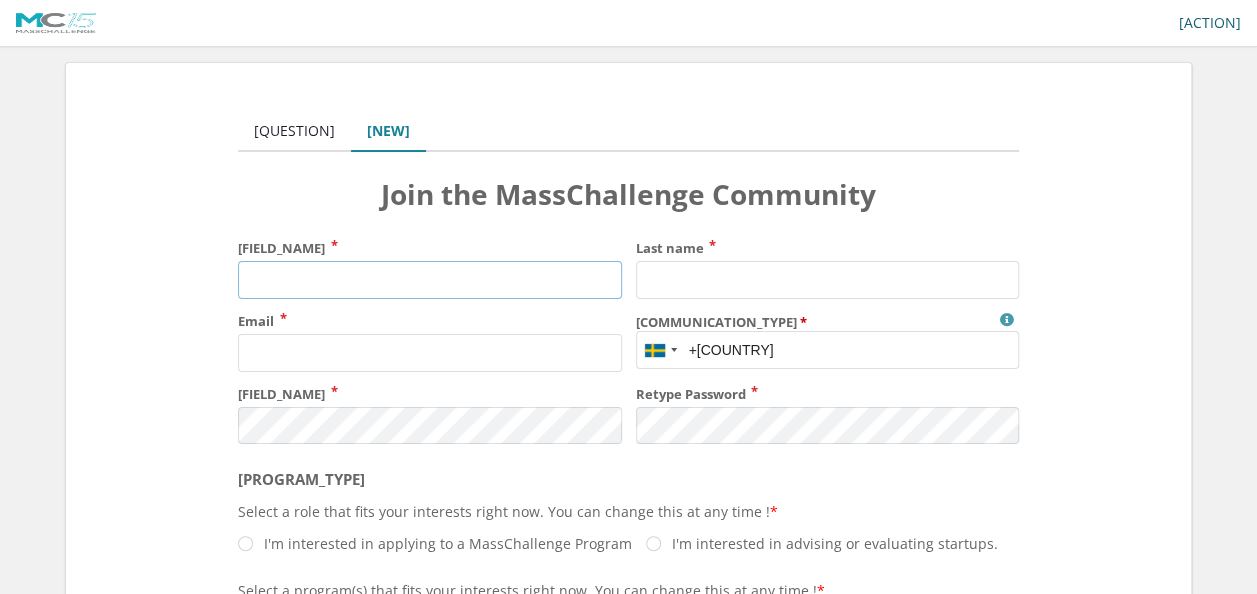 click on "[FIELD_NAME]" at bounding box center (429, 280) 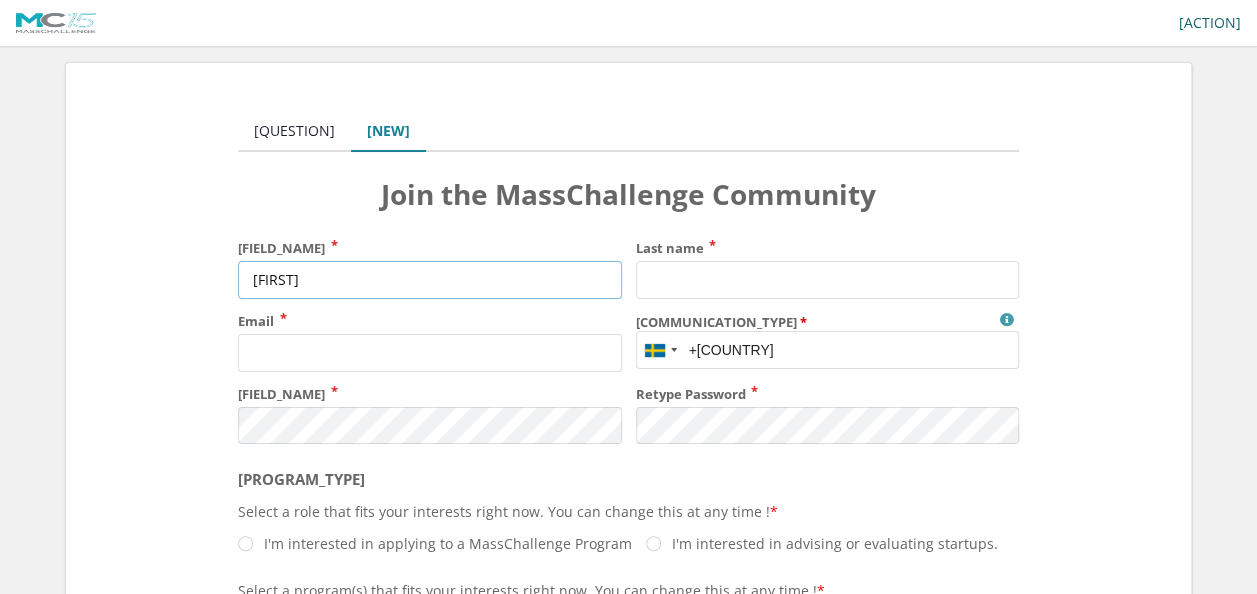 type on "[FIRST]" 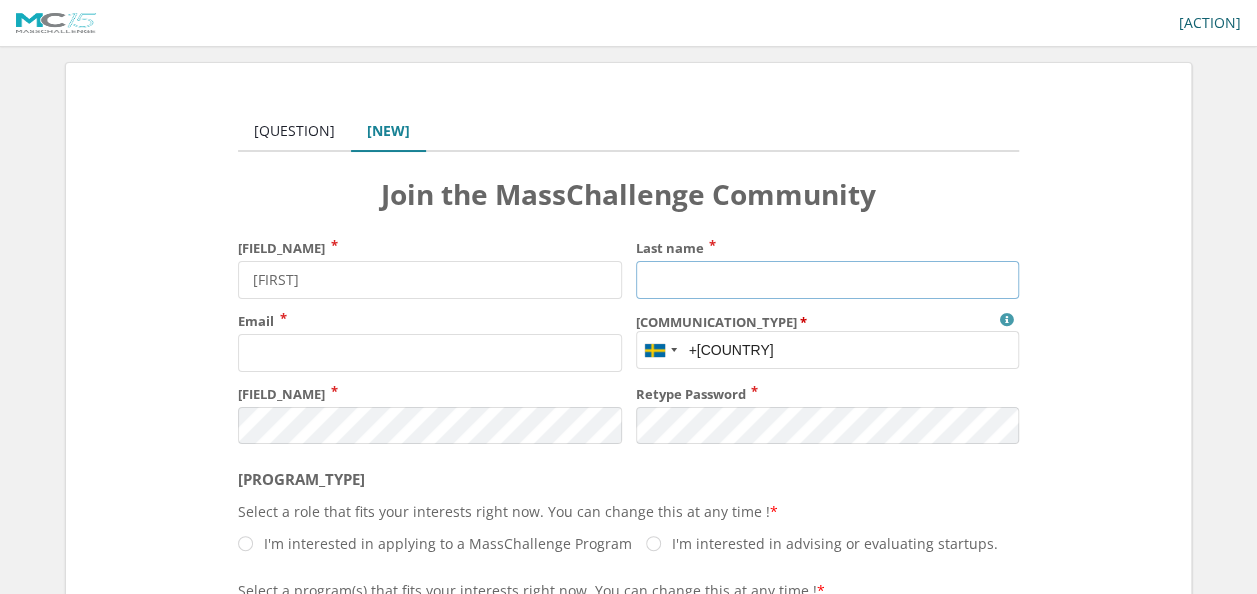 click on "Last name" at bounding box center [827, 280] 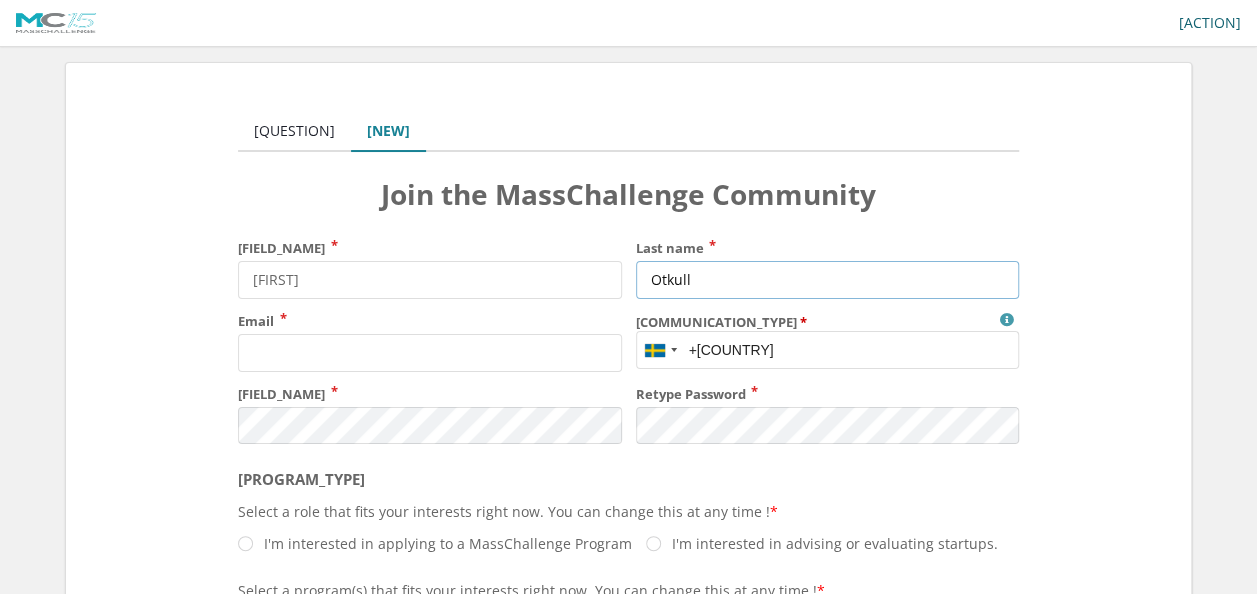 type on "Otkull" 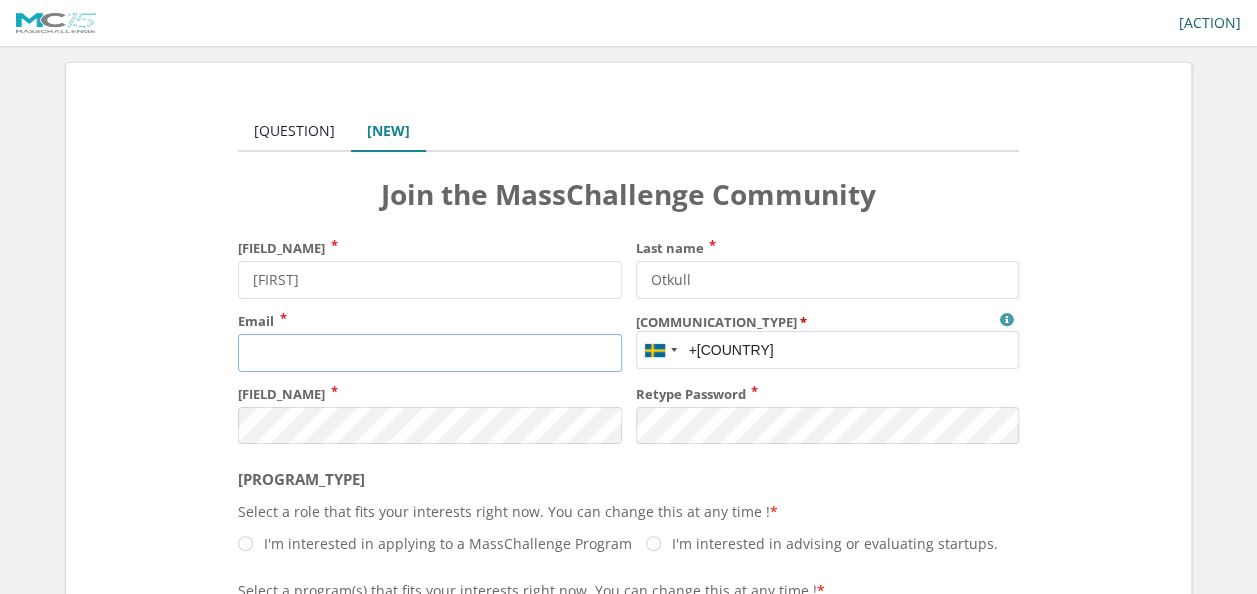 click on "Email" at bounding box center (429, 353) 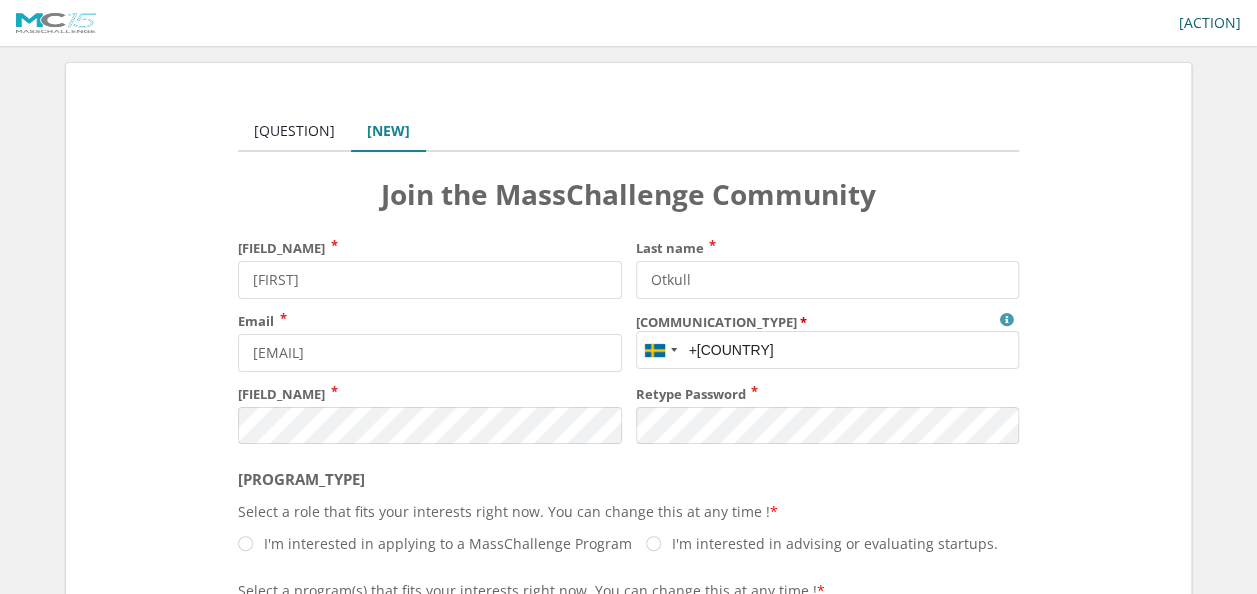 click on "Mobile Phone/SMS/Text" at bounding box center (827, 350) 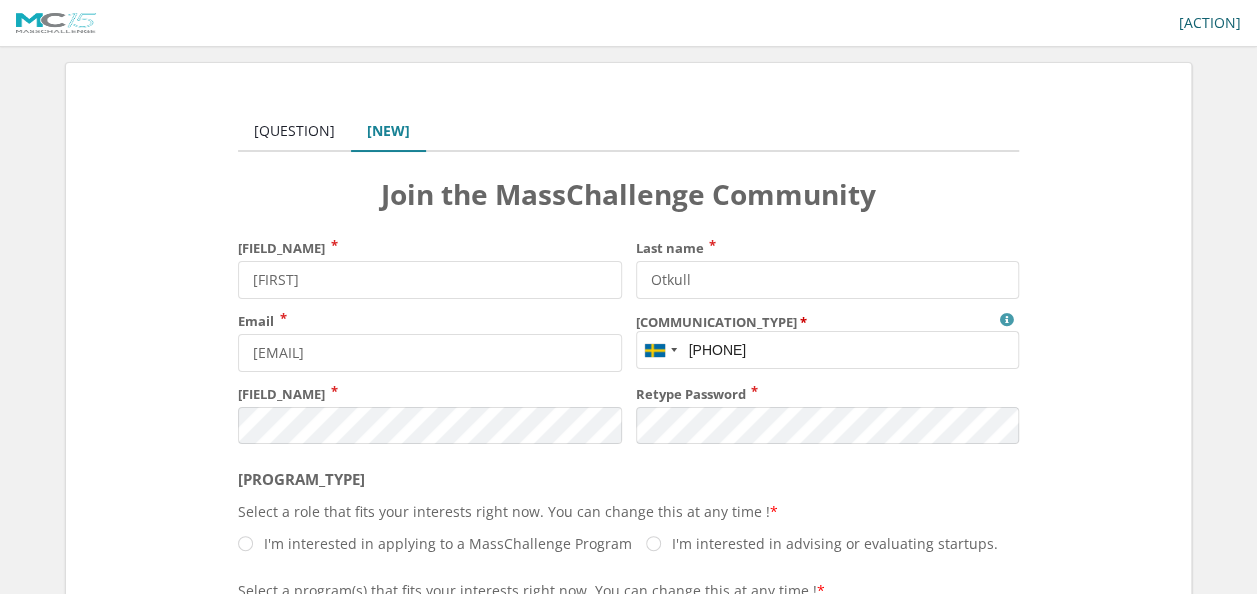 type on "+46707524336" 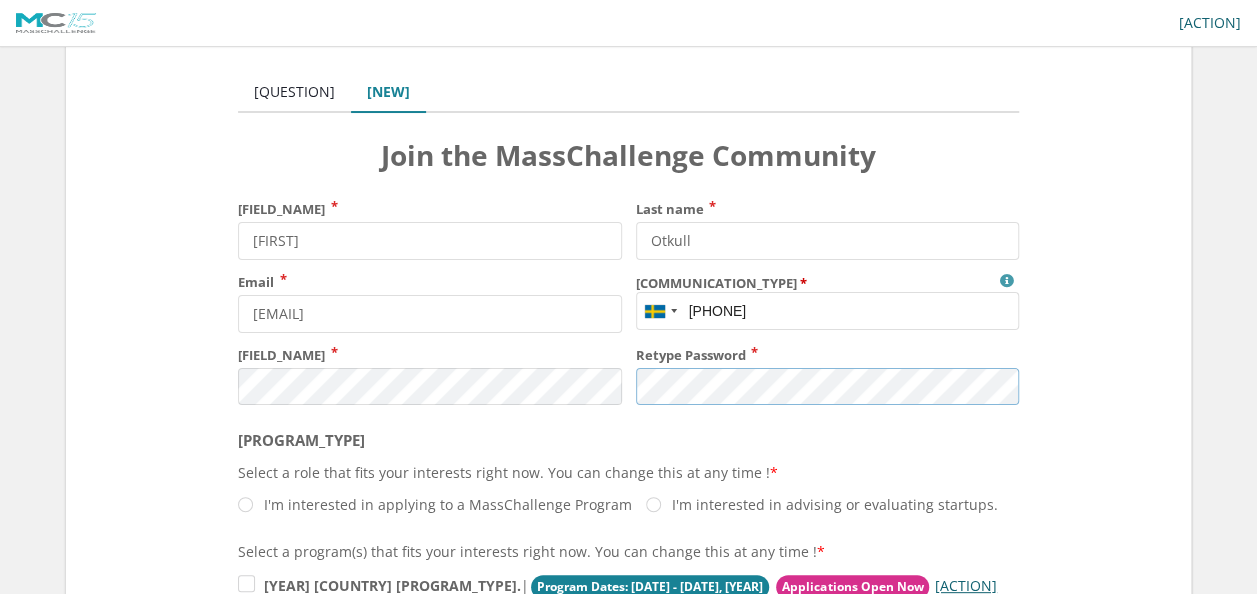 scroll, scrollTop: 0, scrollLeft: 0, axis: both 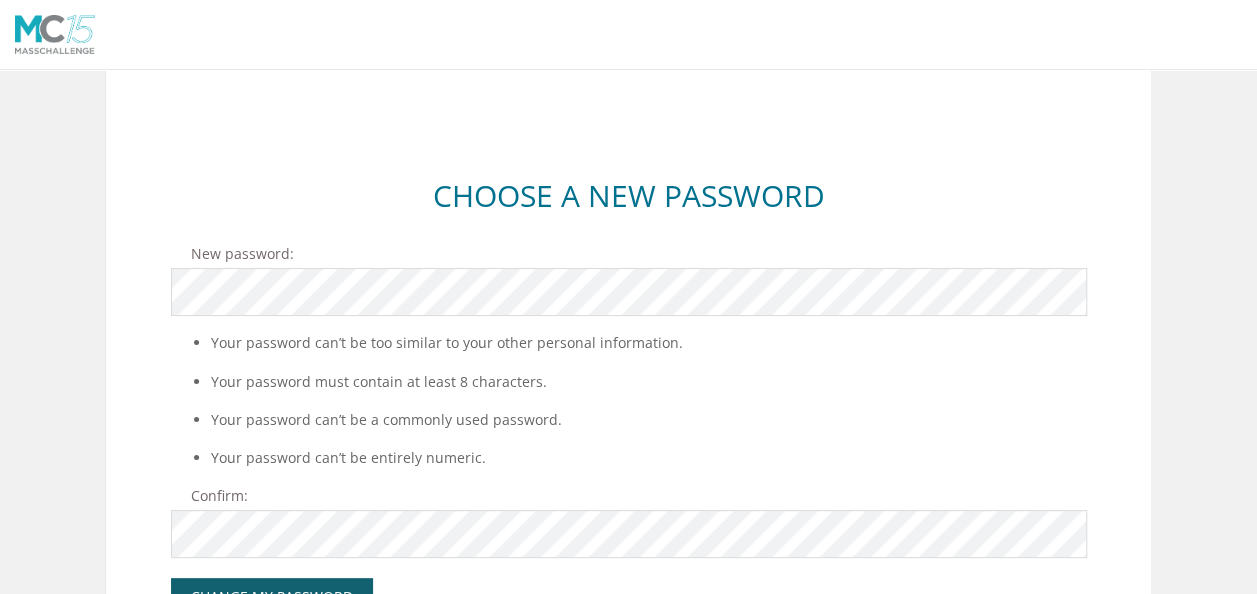 click on "Your password can’t be too similar to your other personal information. Your password must contain at least 8 characters. Your password can’t be a commonly used password. Your password can’t be entirely numeric." at bounding box center (629, 400) 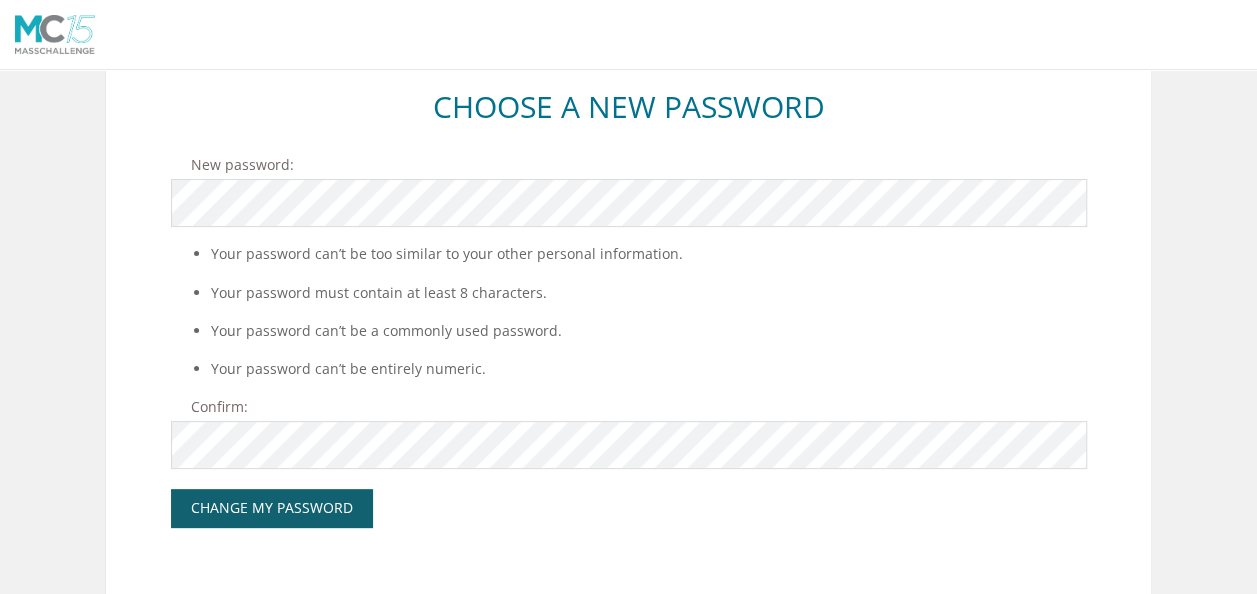 scroll, scrollTop: 97, scrollLeft: 0, axis: vertical 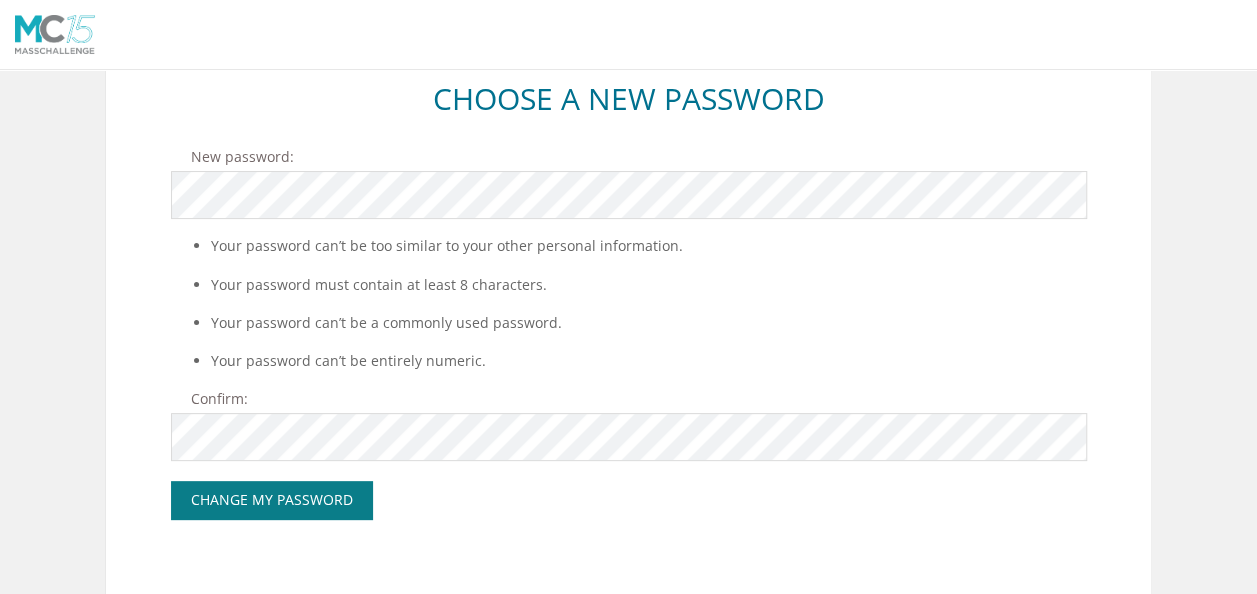 click on "Change My Password" at bounding box center (272, 500) 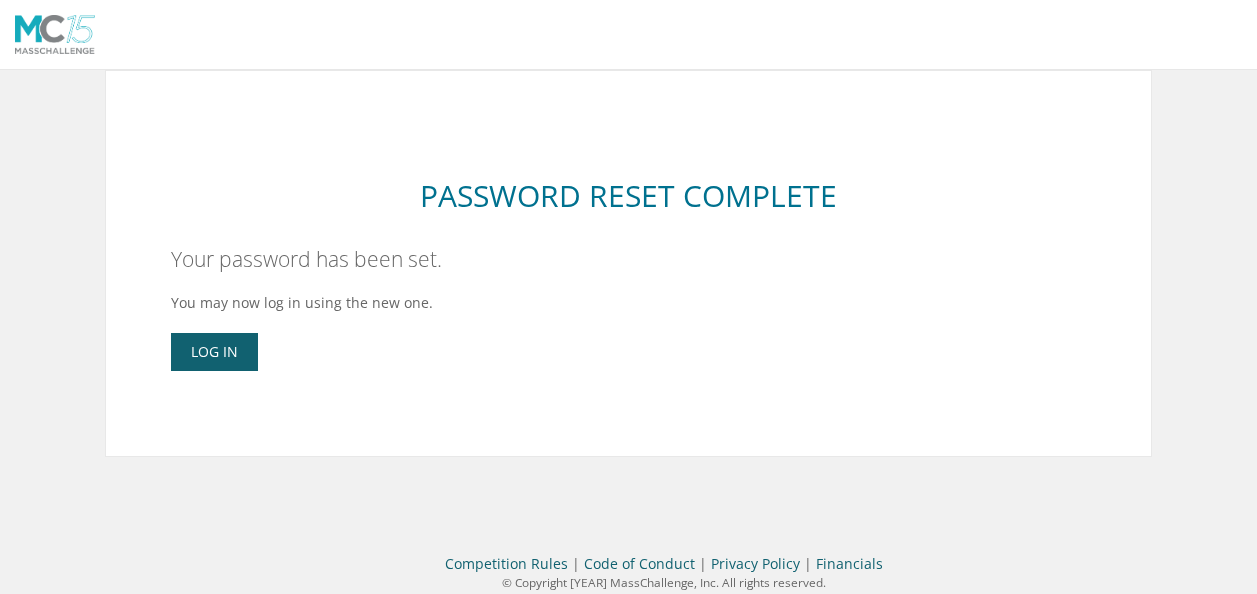 scroll, scrollTop: 0, scrollLeft: 0, axis: both 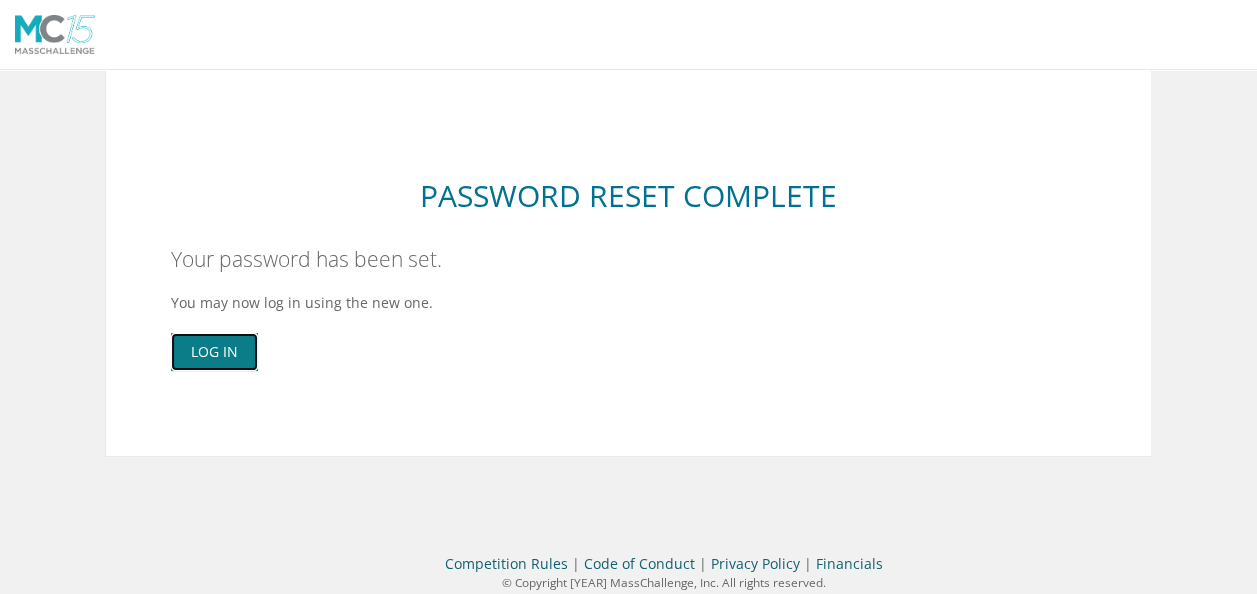 click on "Log In" at bounding box center (214, 352) 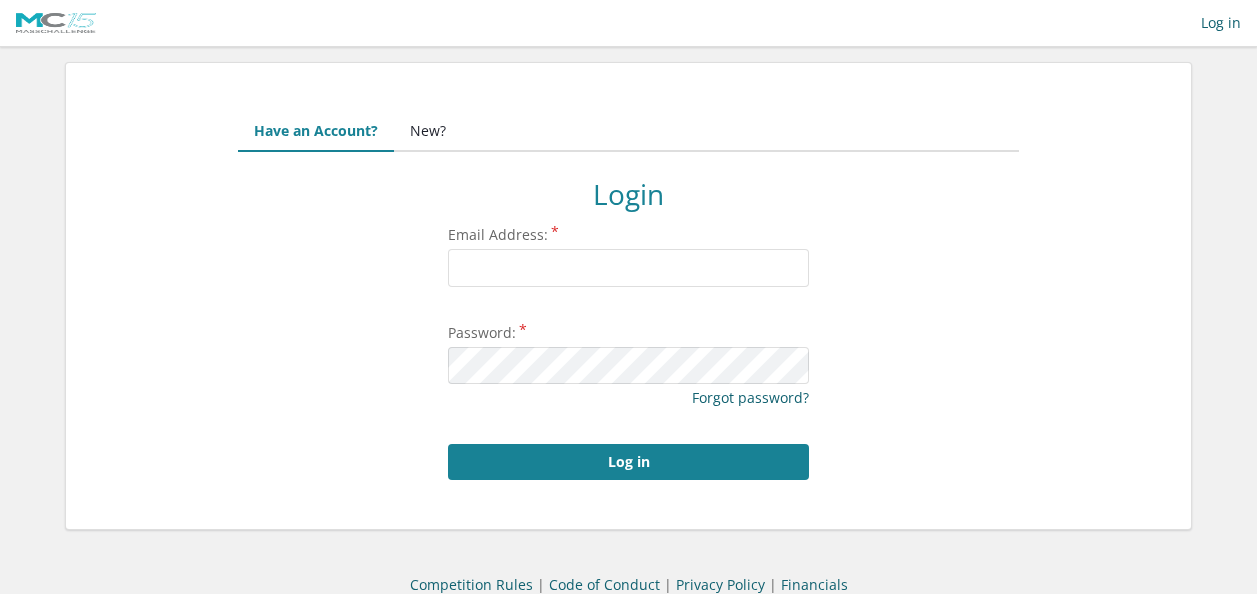 scroll, scrollTop: 0, scrollLeft: 0, axis: both 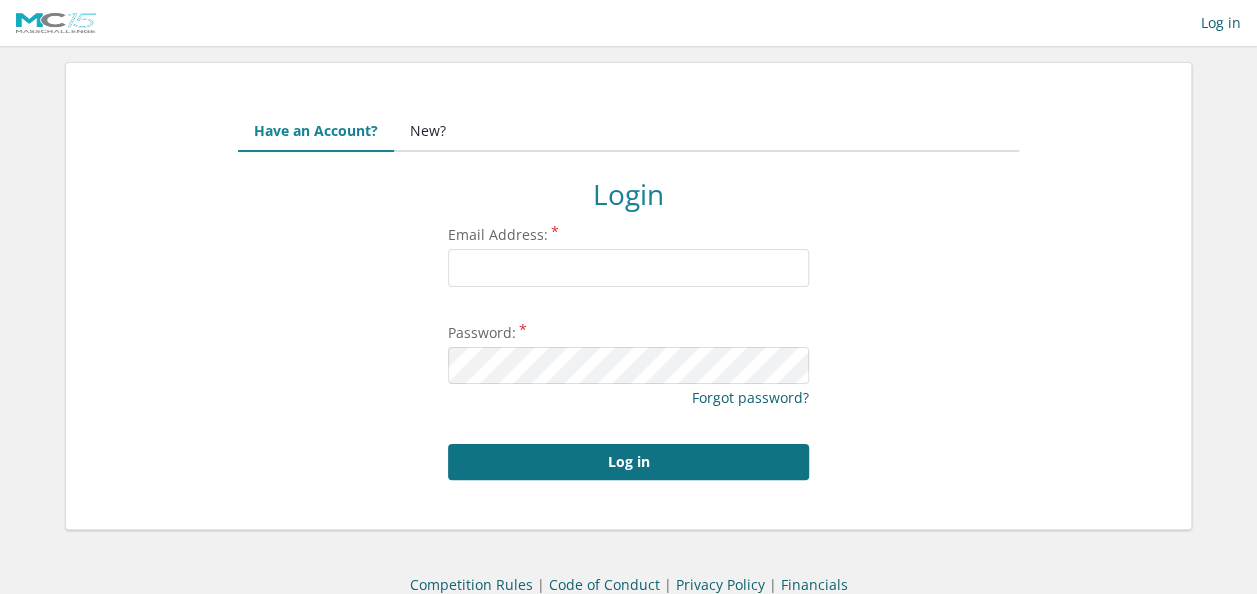 type on "karl@steribake.com" 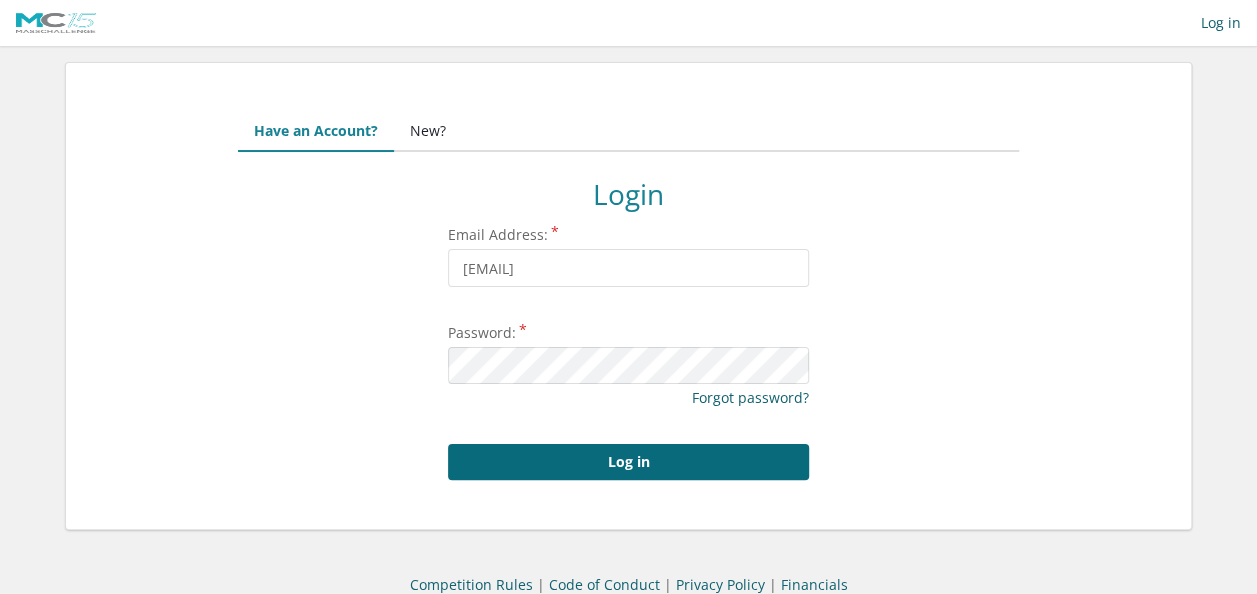 click on "Log in" at bounding box center [628, 462] 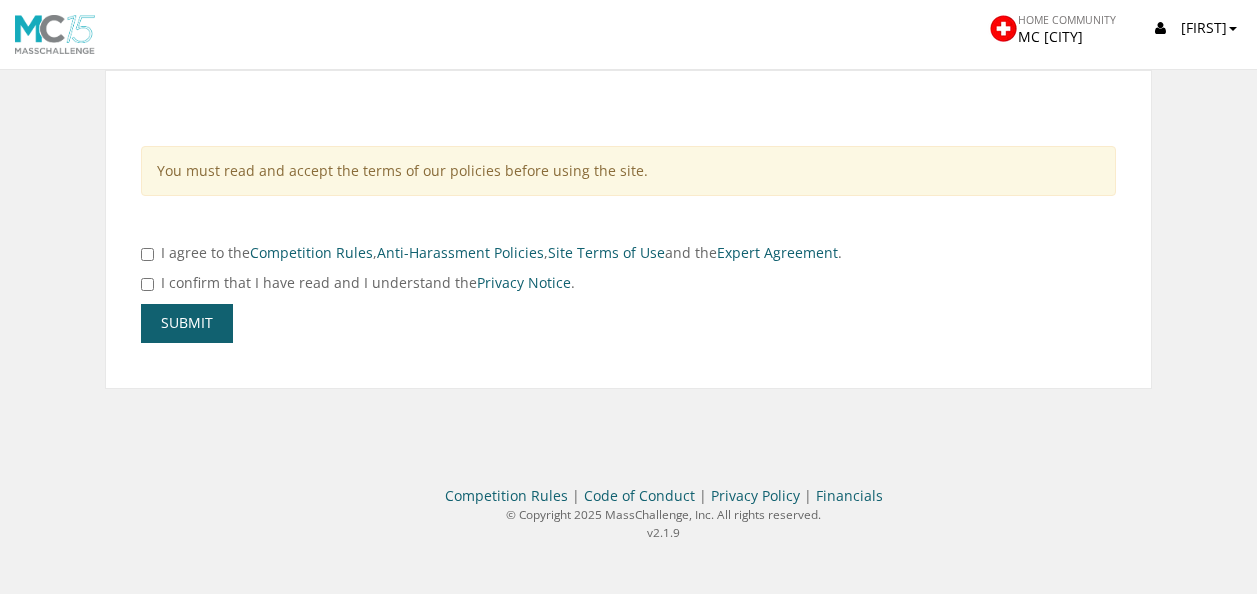 scroll, scrollTop: 0, scrollLeft: 0, axis: both 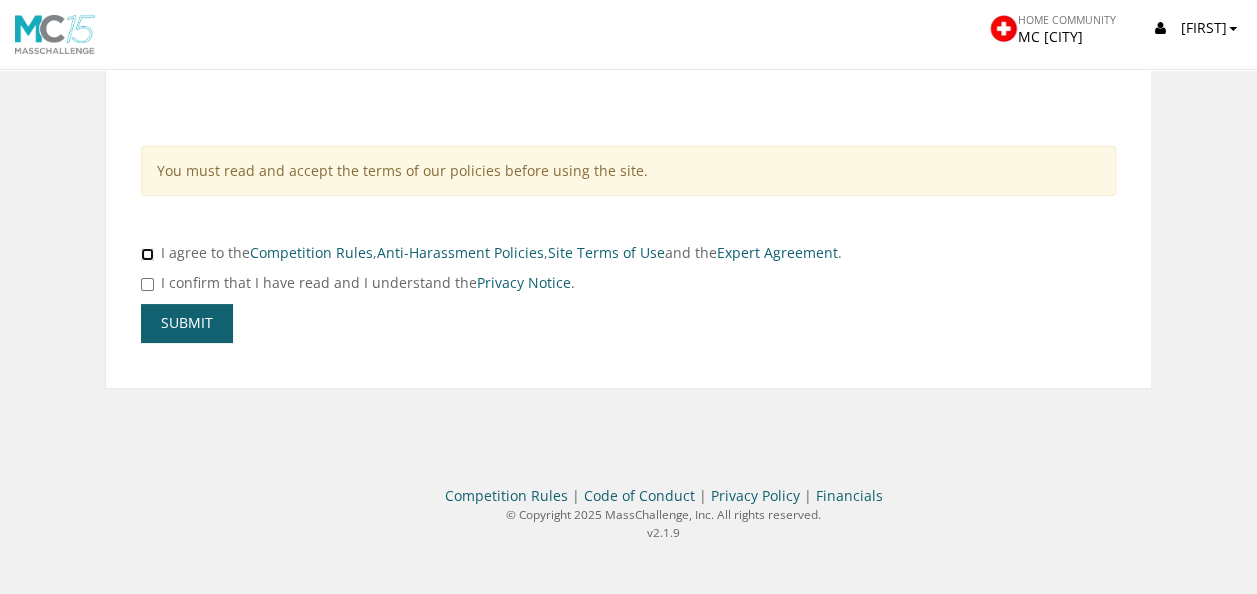 click at bounding box center (147, 254) 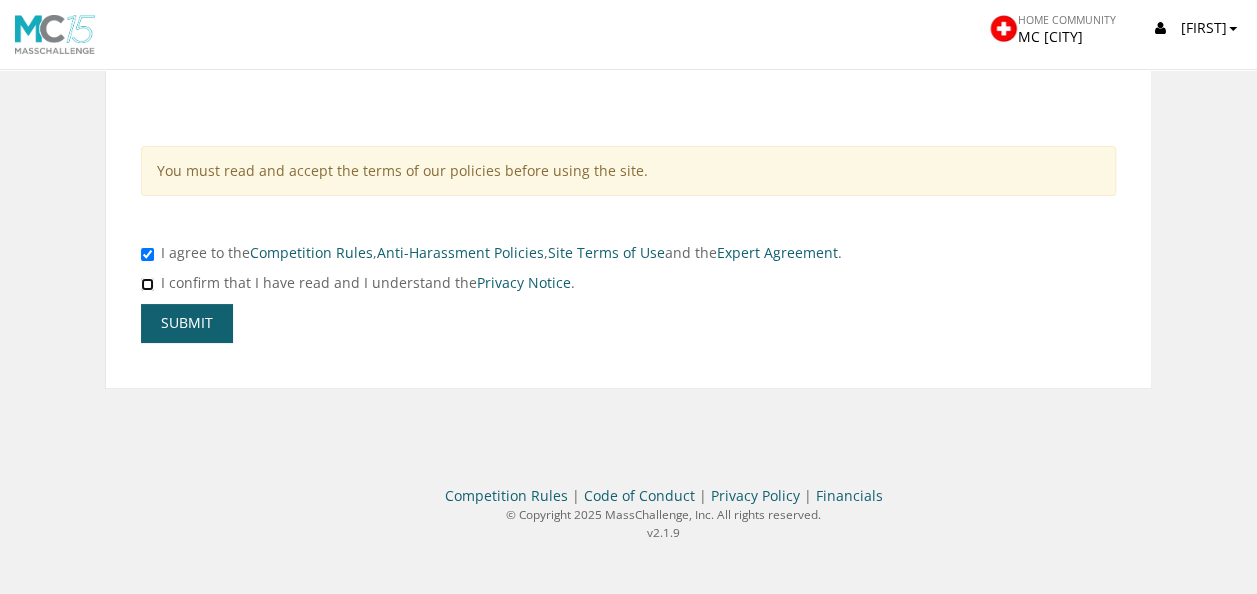 click at bounding box center [147, 284] 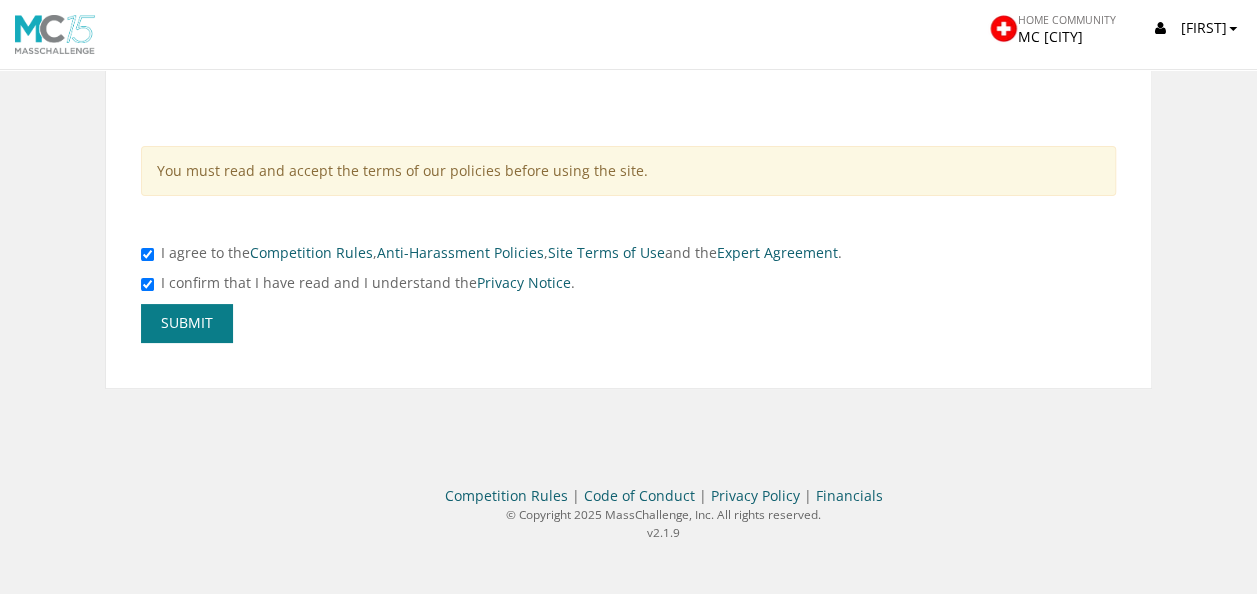 click on "Submit" at bounding box center (187, 323) 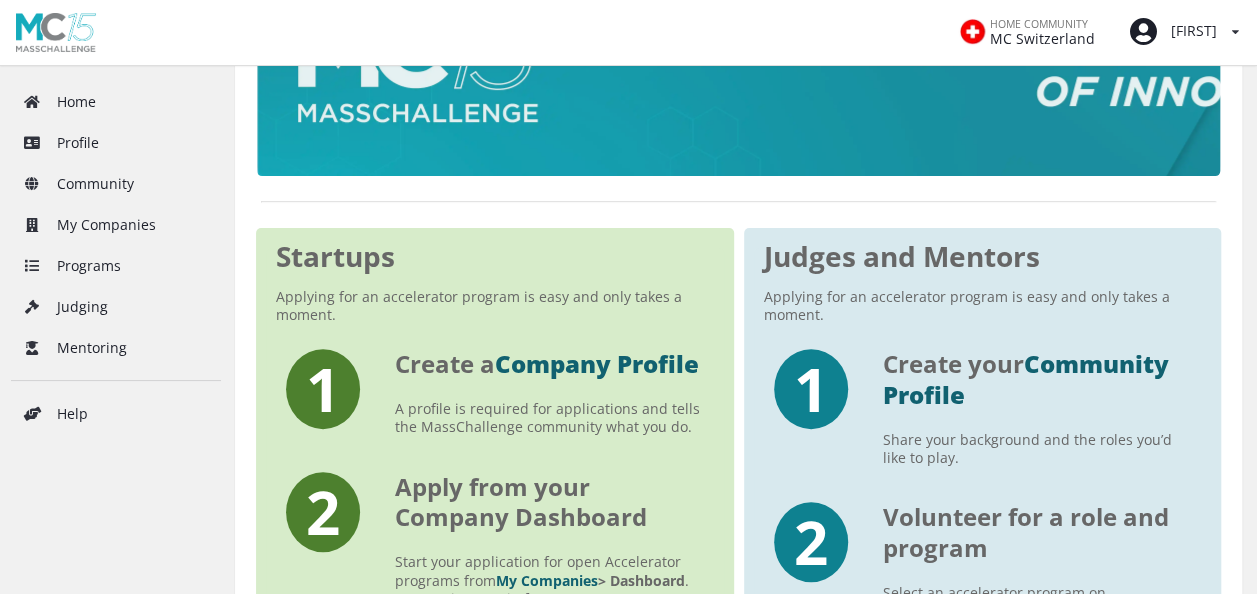 scroll, scrollTop: 199, scrollLeft: 0, axis: vertical 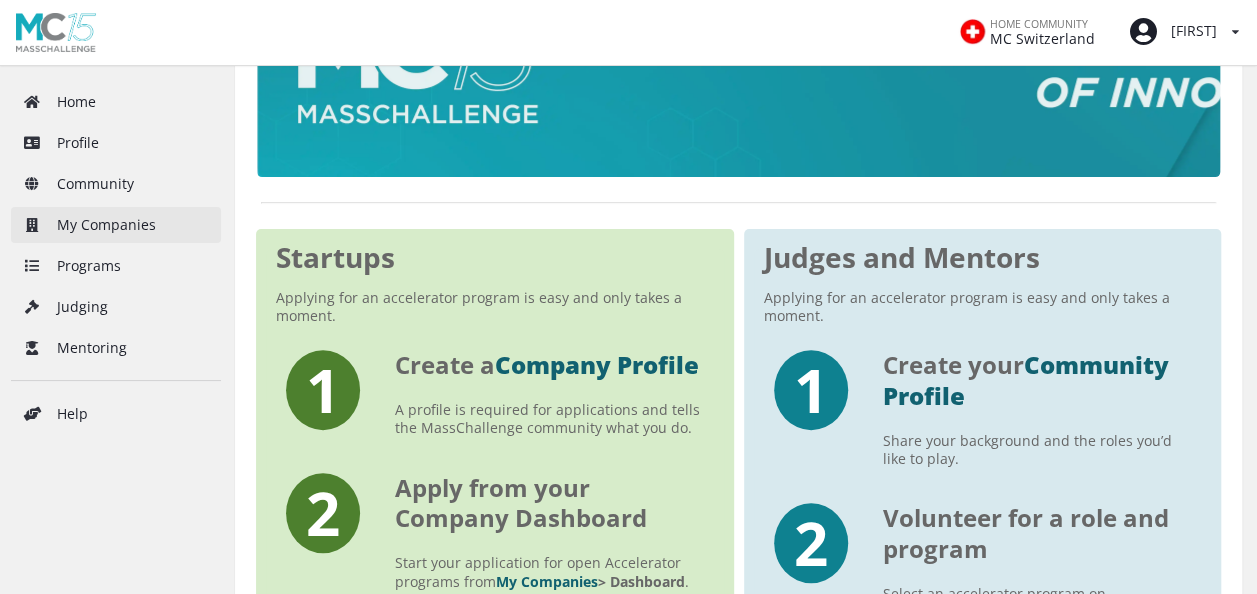click on "My Companies" at bounding box center (116, 225) 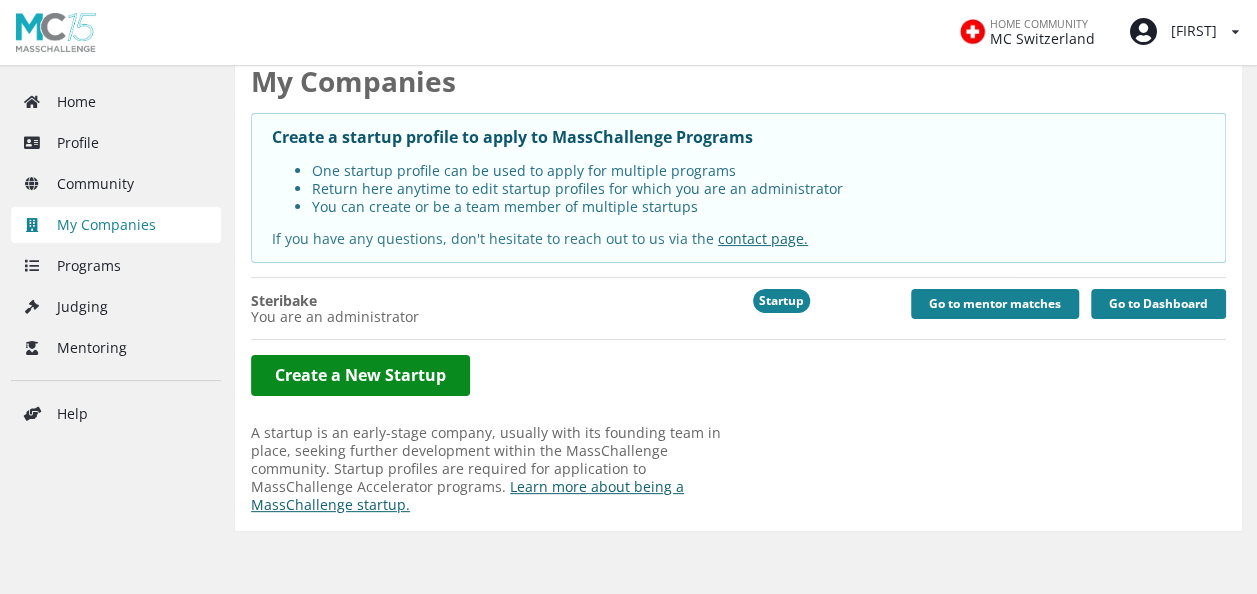 scroll, scrollTop: 62, scrollLeft: 0, axis: vertical 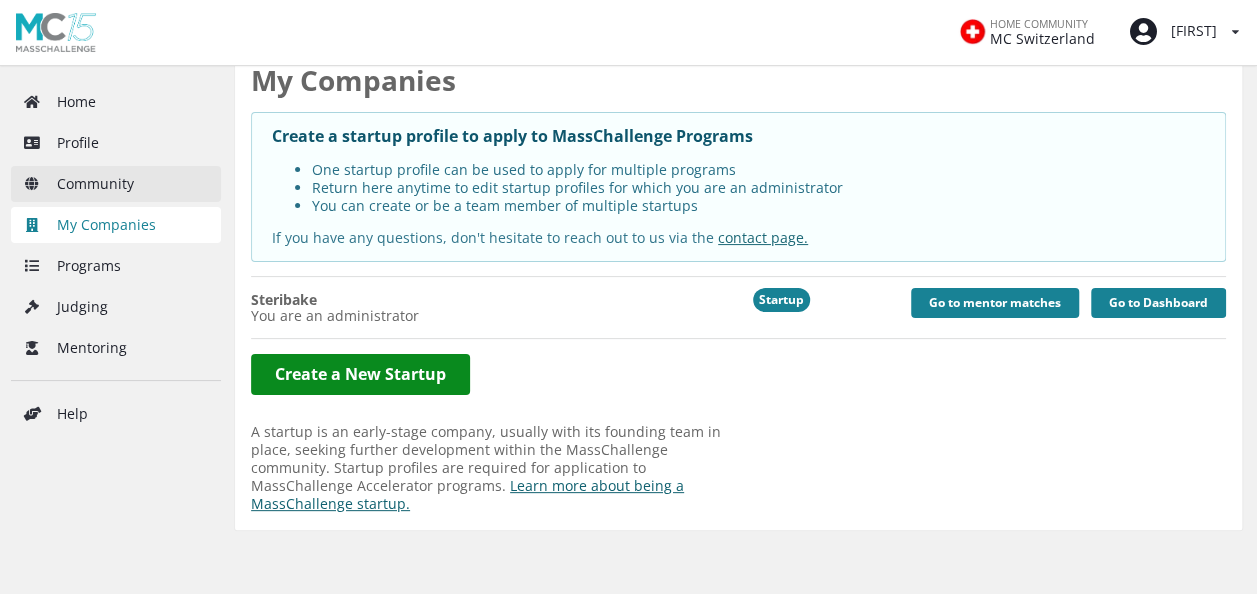 click on "Community" at bounding box center (116, 184) 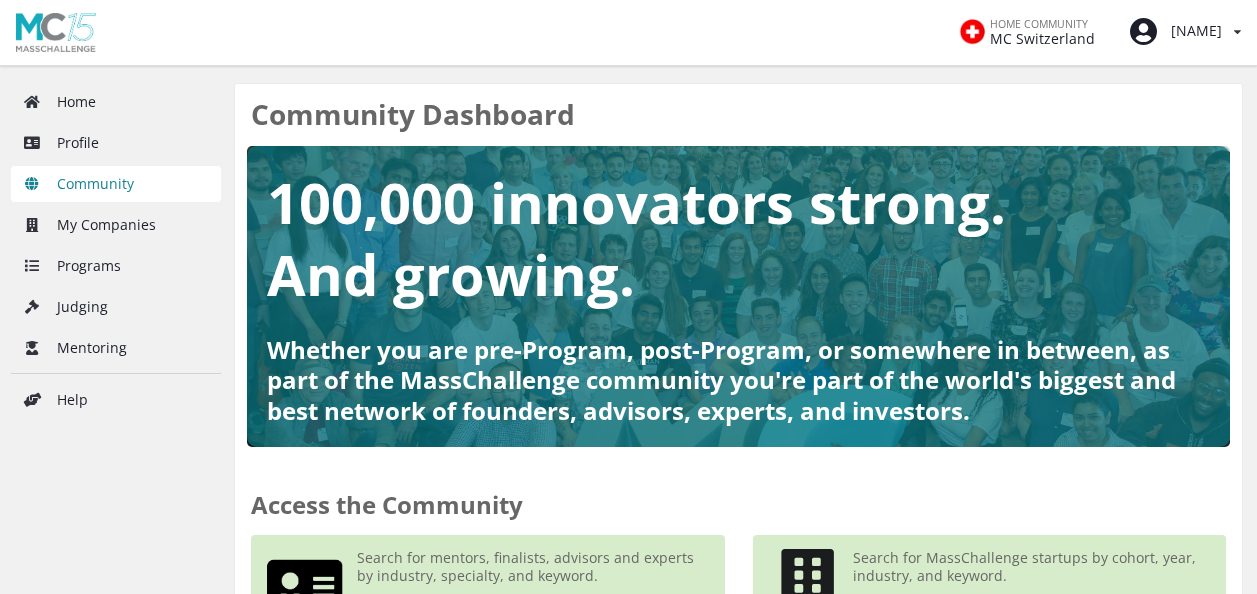 scroll, scrollTop: 0, scrollLeft: 0, axis: both 